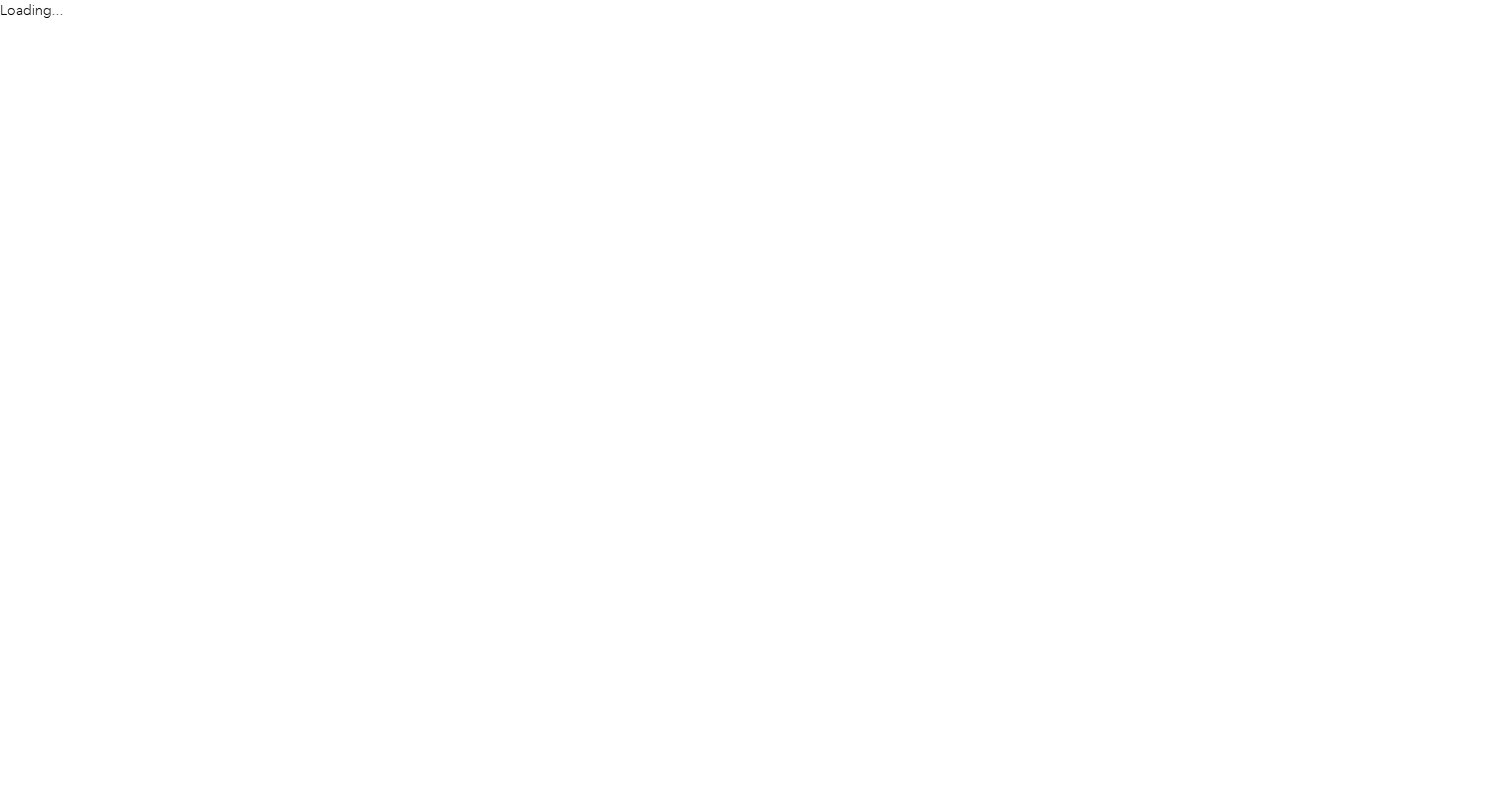 scroll, scrollTop: 0, scrollLeft: 0, axis: both 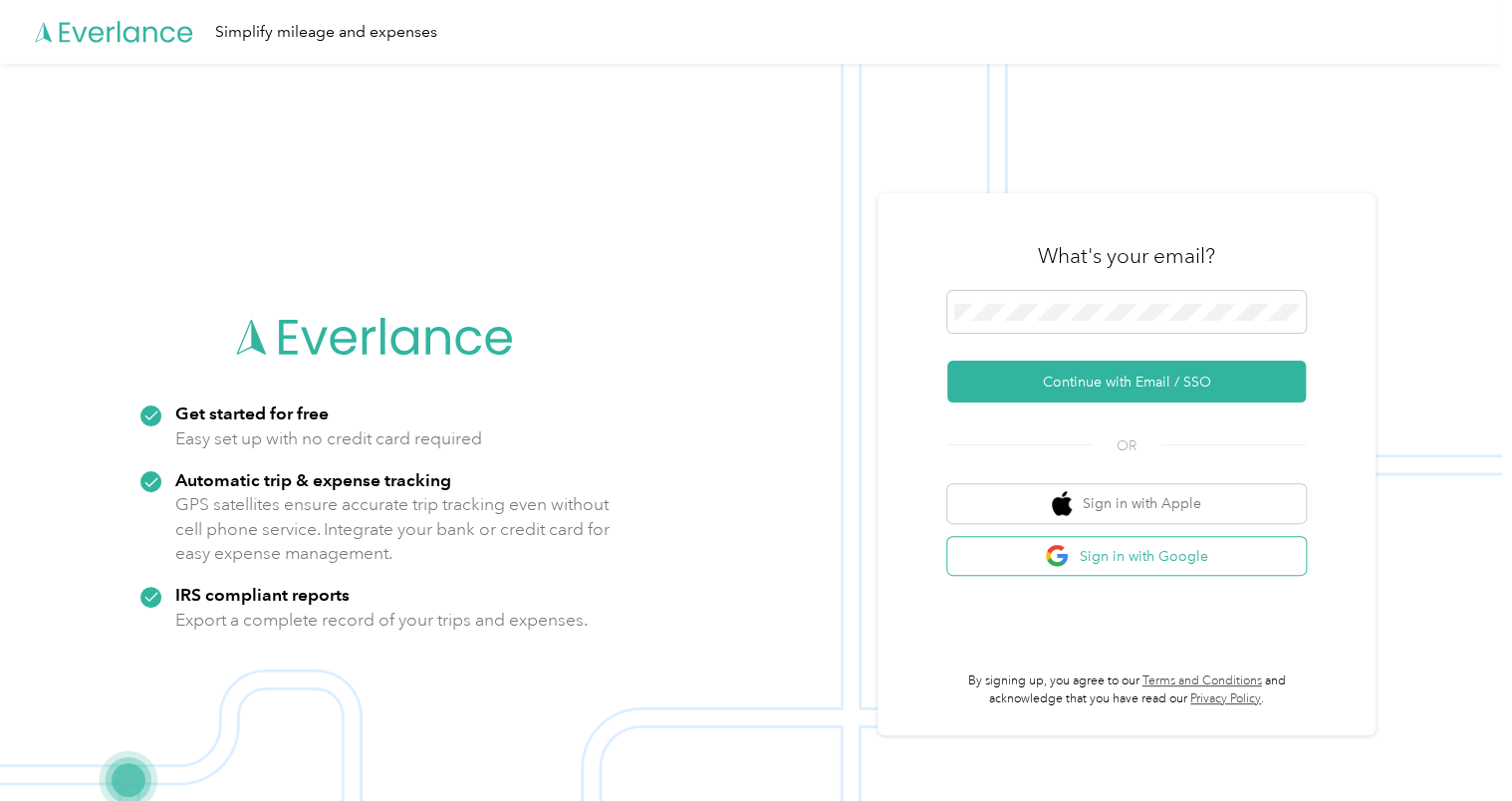 click on "Sign in with Google" at bounding box center (1127, 556) 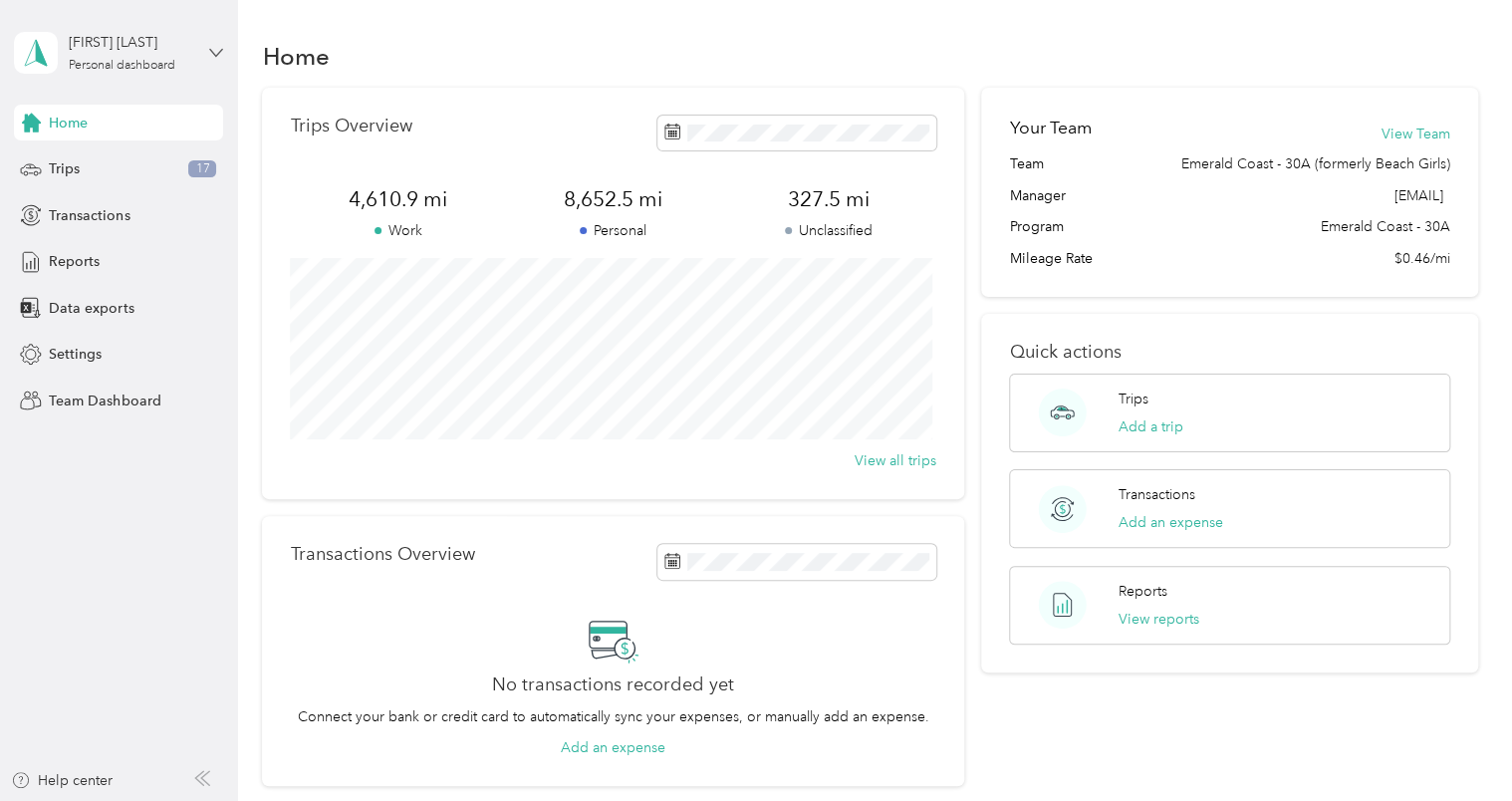 click 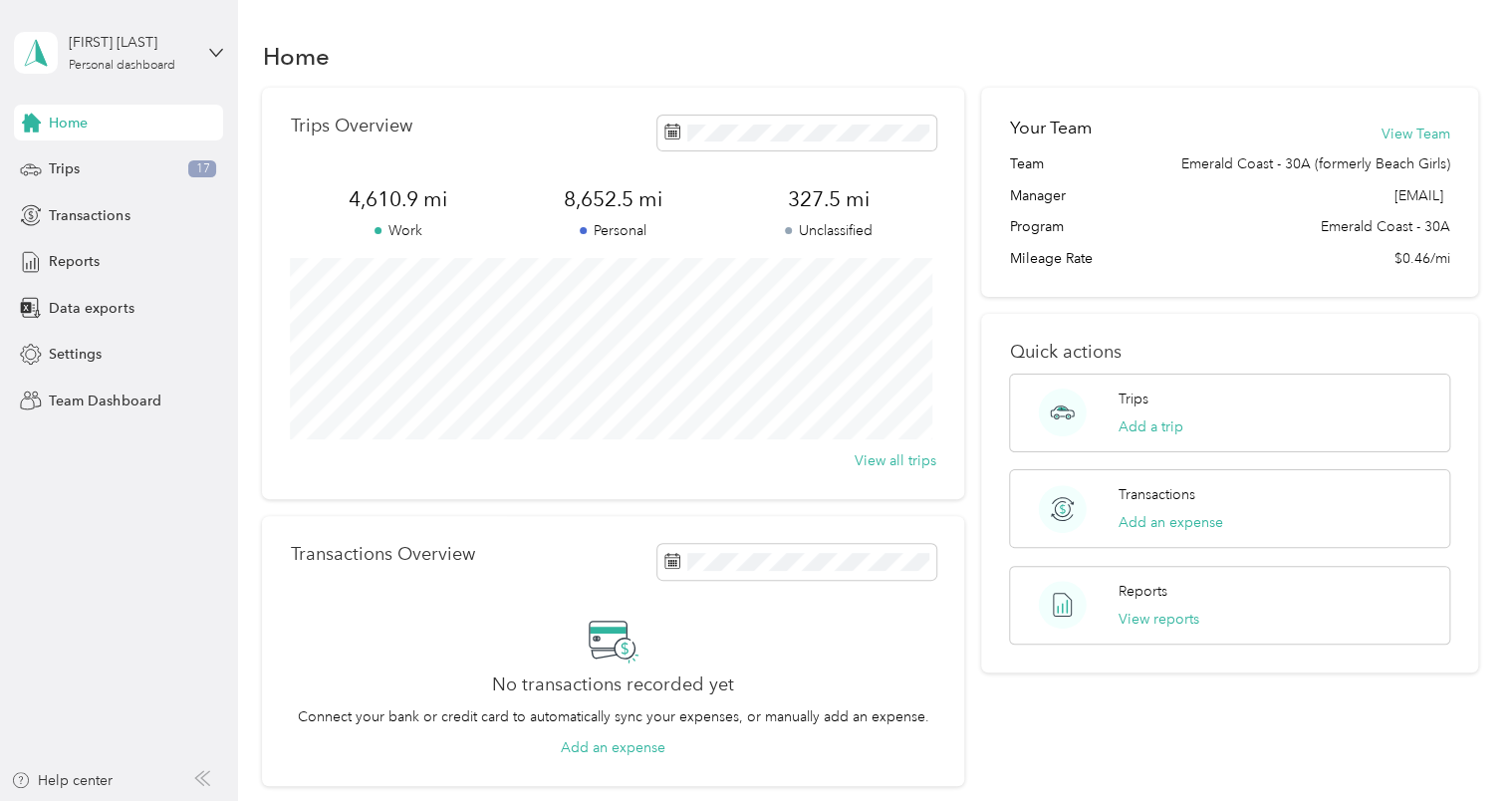 click on "Team dashboard" at bounding box center [166, 163] 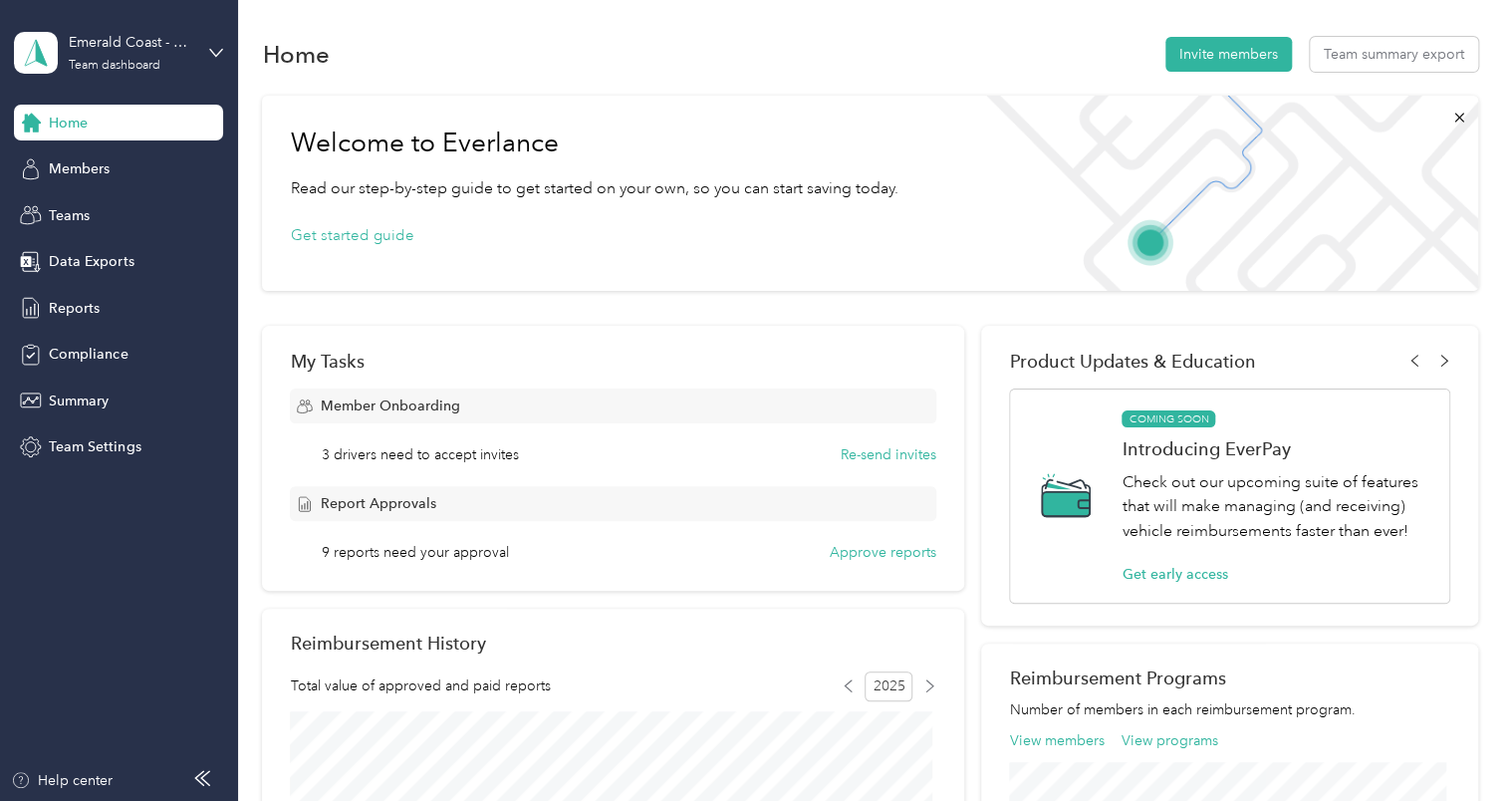 scroll, scrollTop: 0, scrollLeft: 0, axis: both 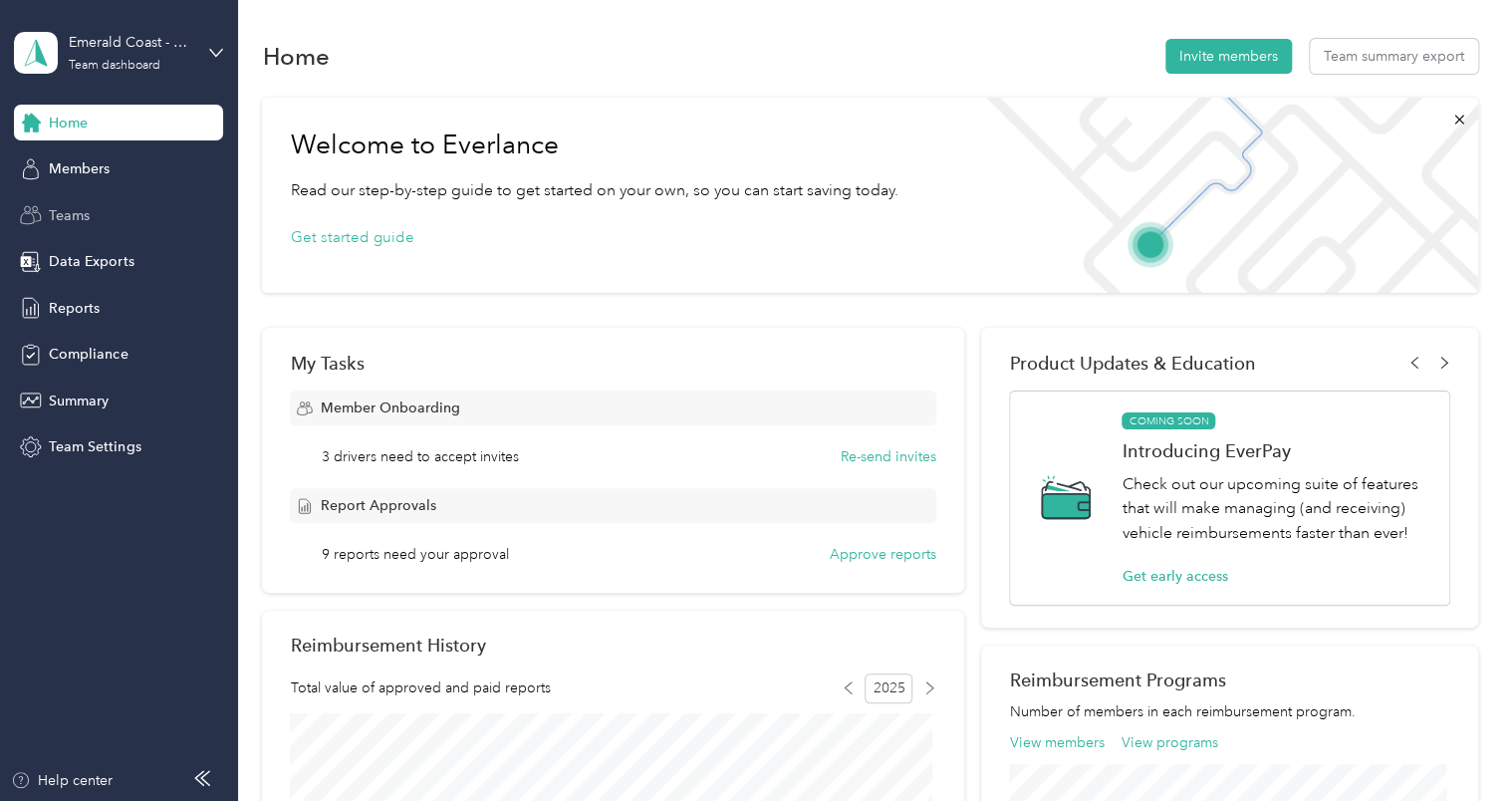 click on "Teams" at bounding box center [119, 215] 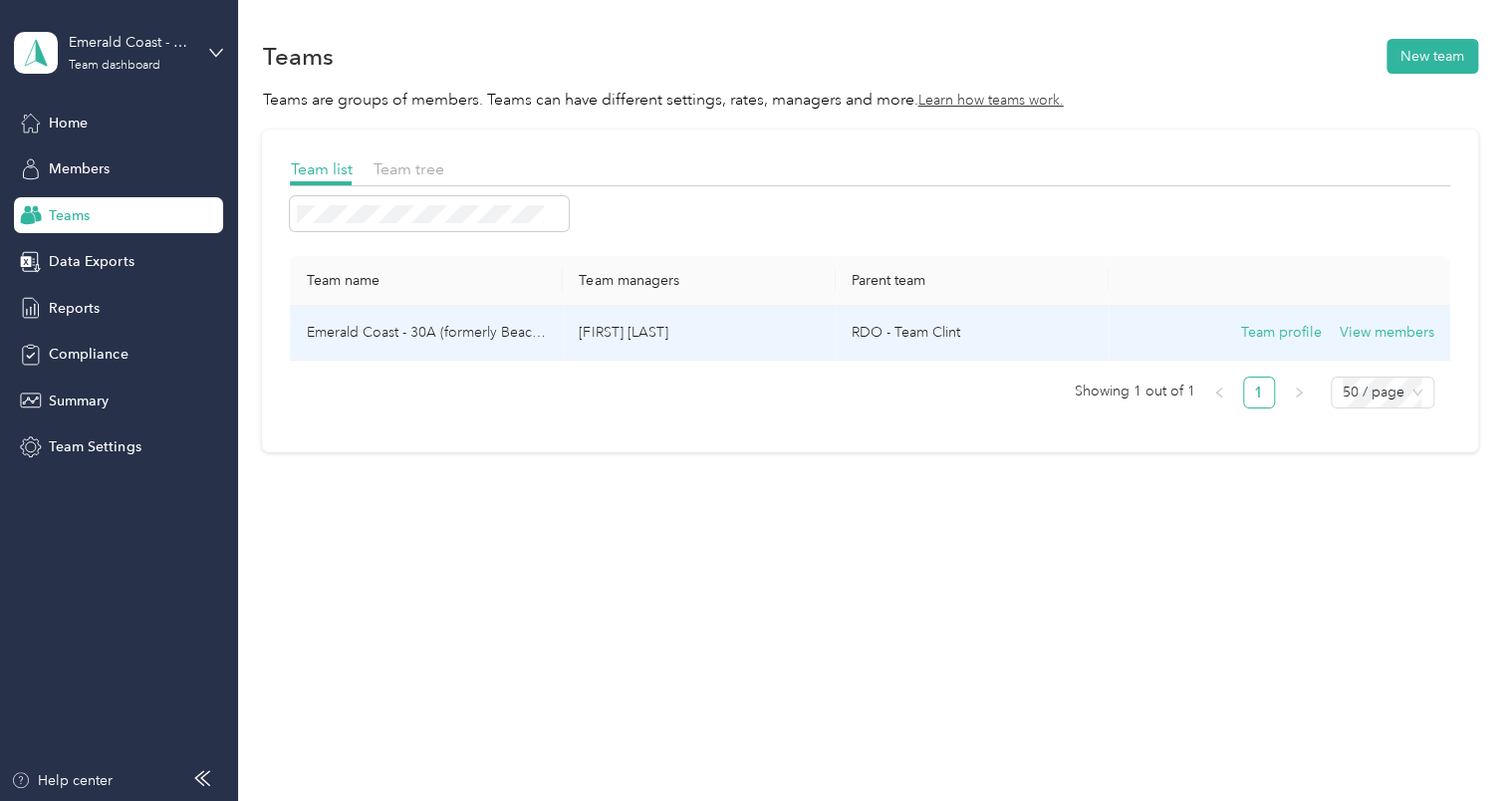 click on "[FIRST] [LAST]" at bounding box center (699, 333) 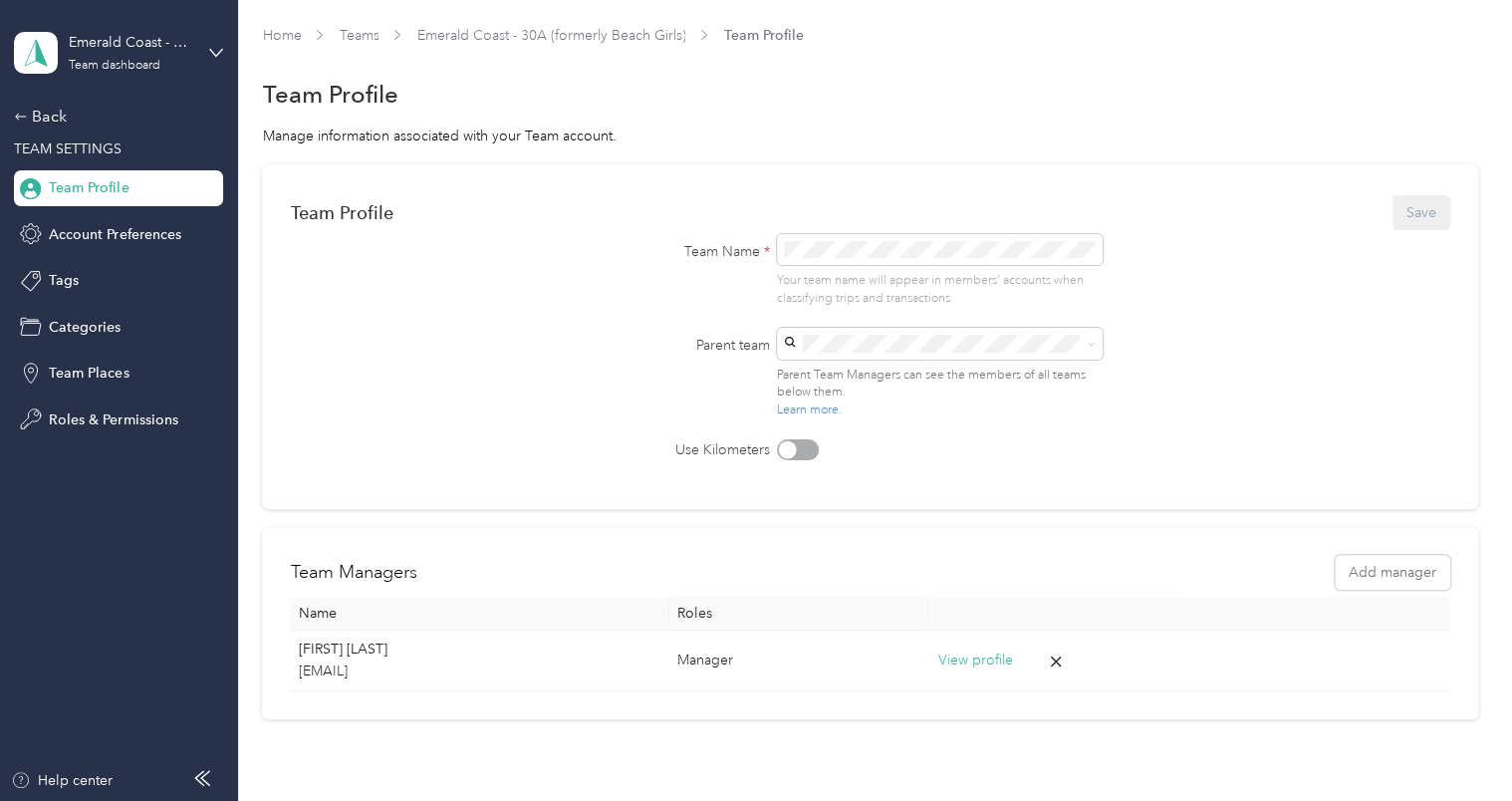 scroll, scrollTop: 0, scrollLeft: 0, axis: both 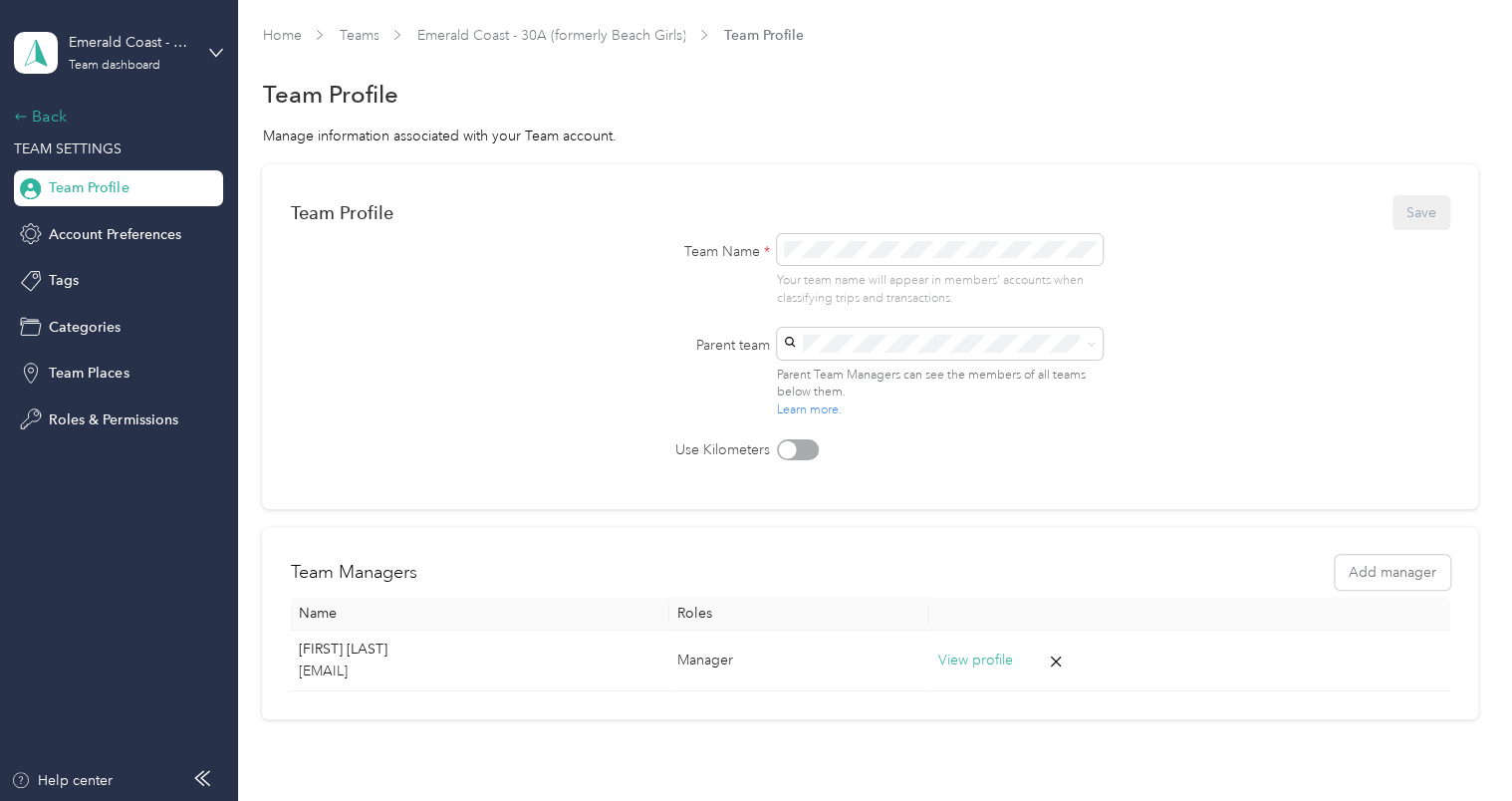 click 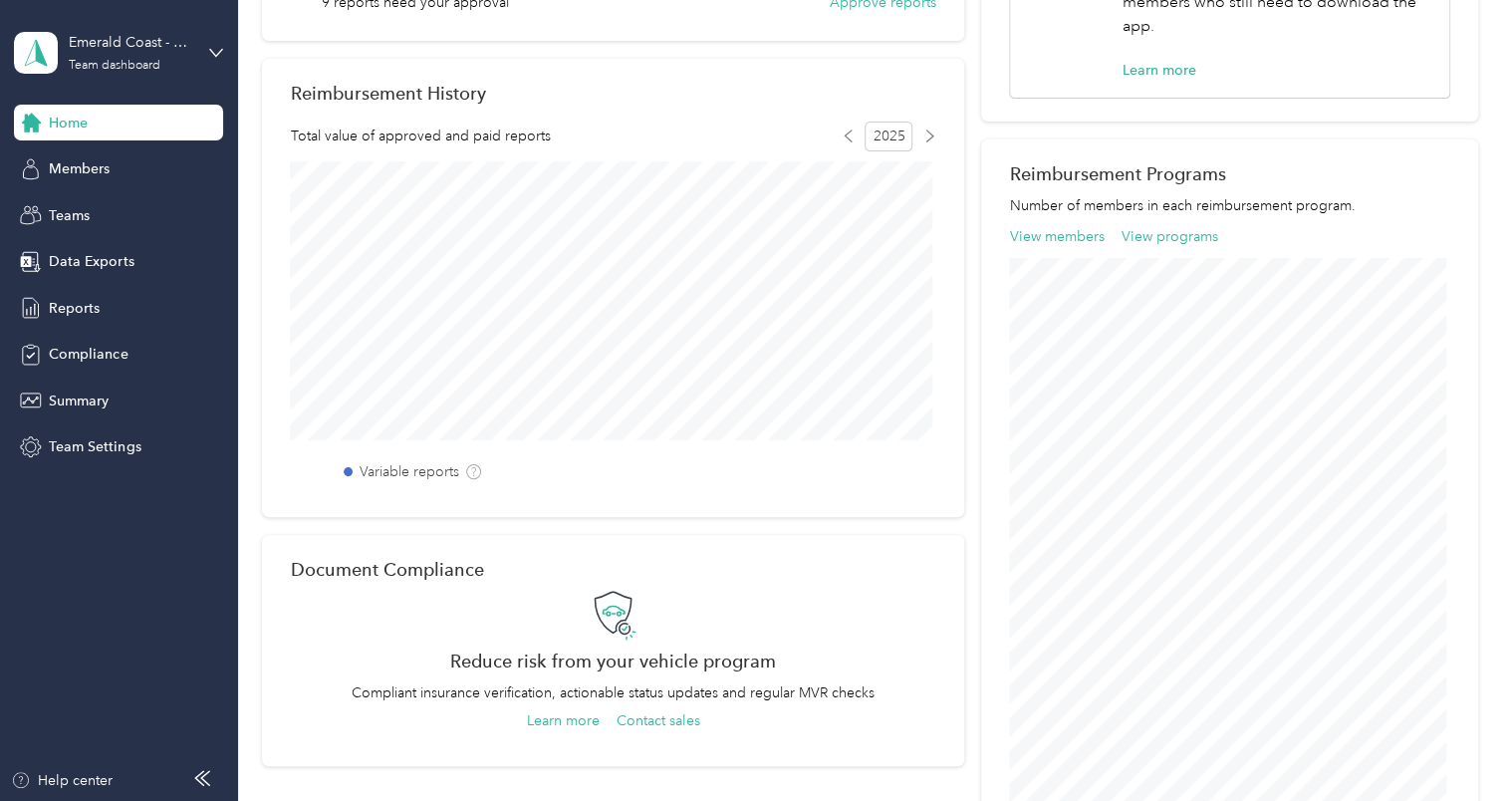 scroll, scrollTop: 598, scrollLeft: 0, axis: vertical 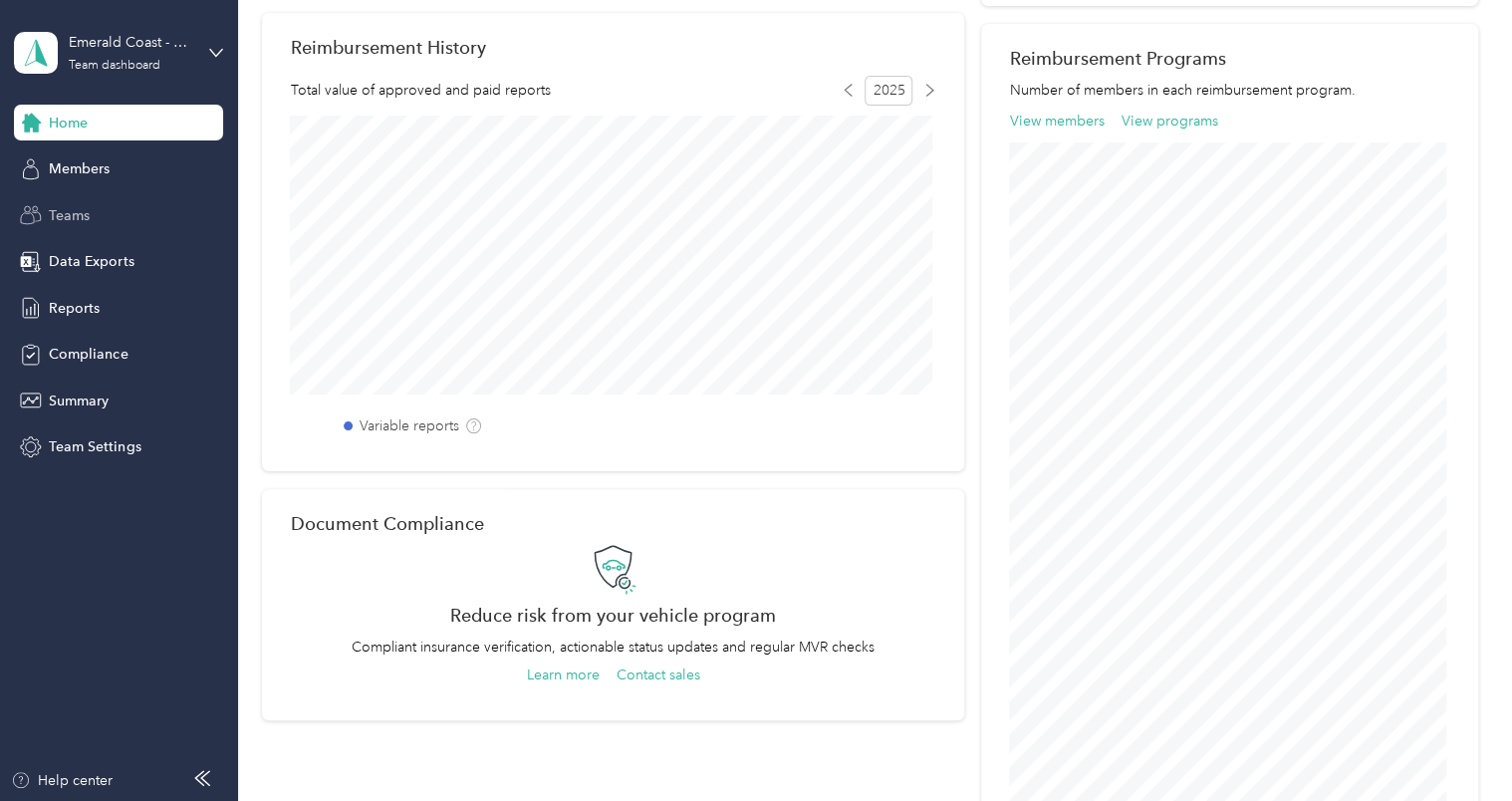 click on "Teams" at bounding box center [119, 215] 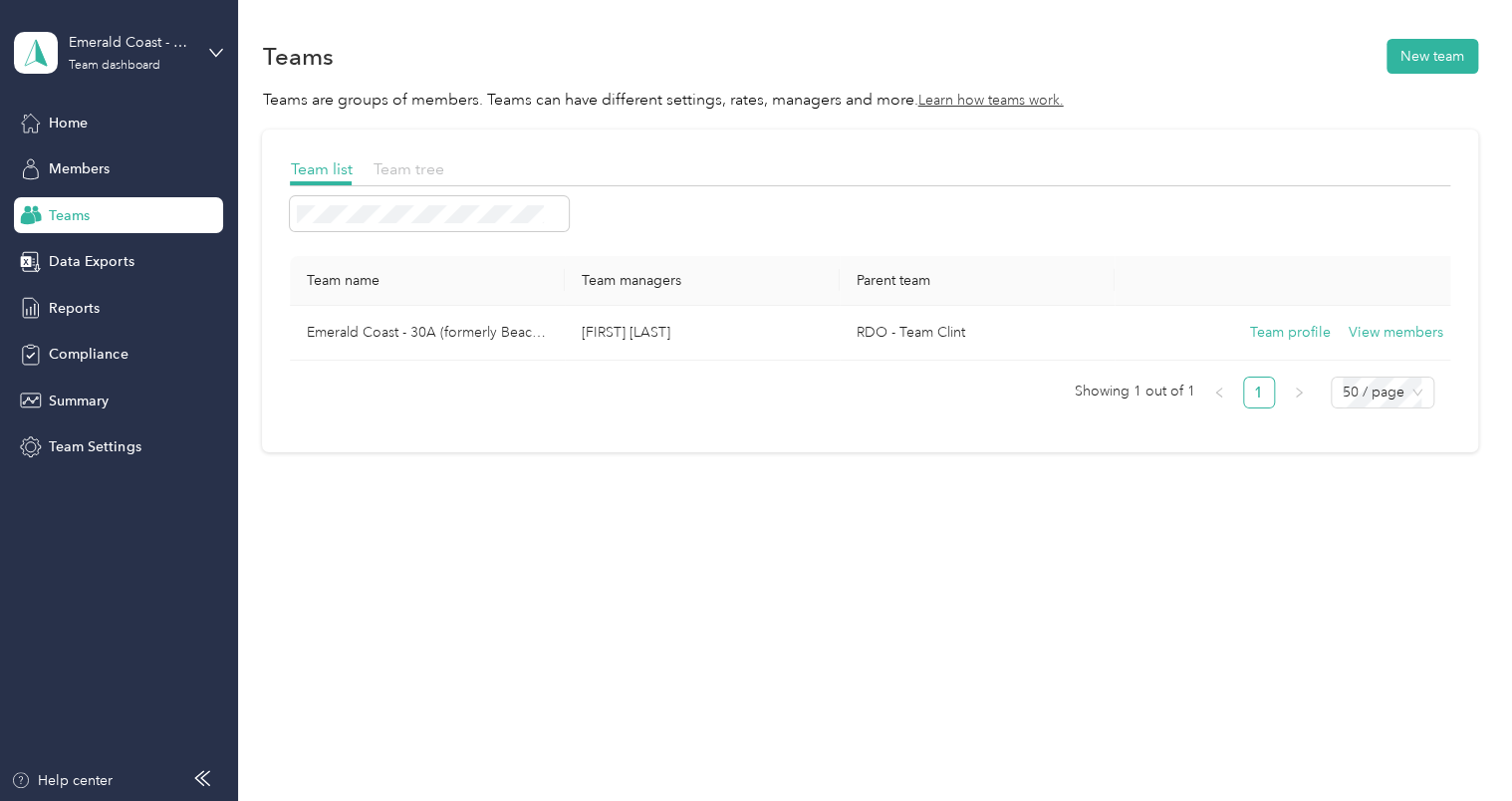 click on "Team tree" at bounding box center (407, 168) 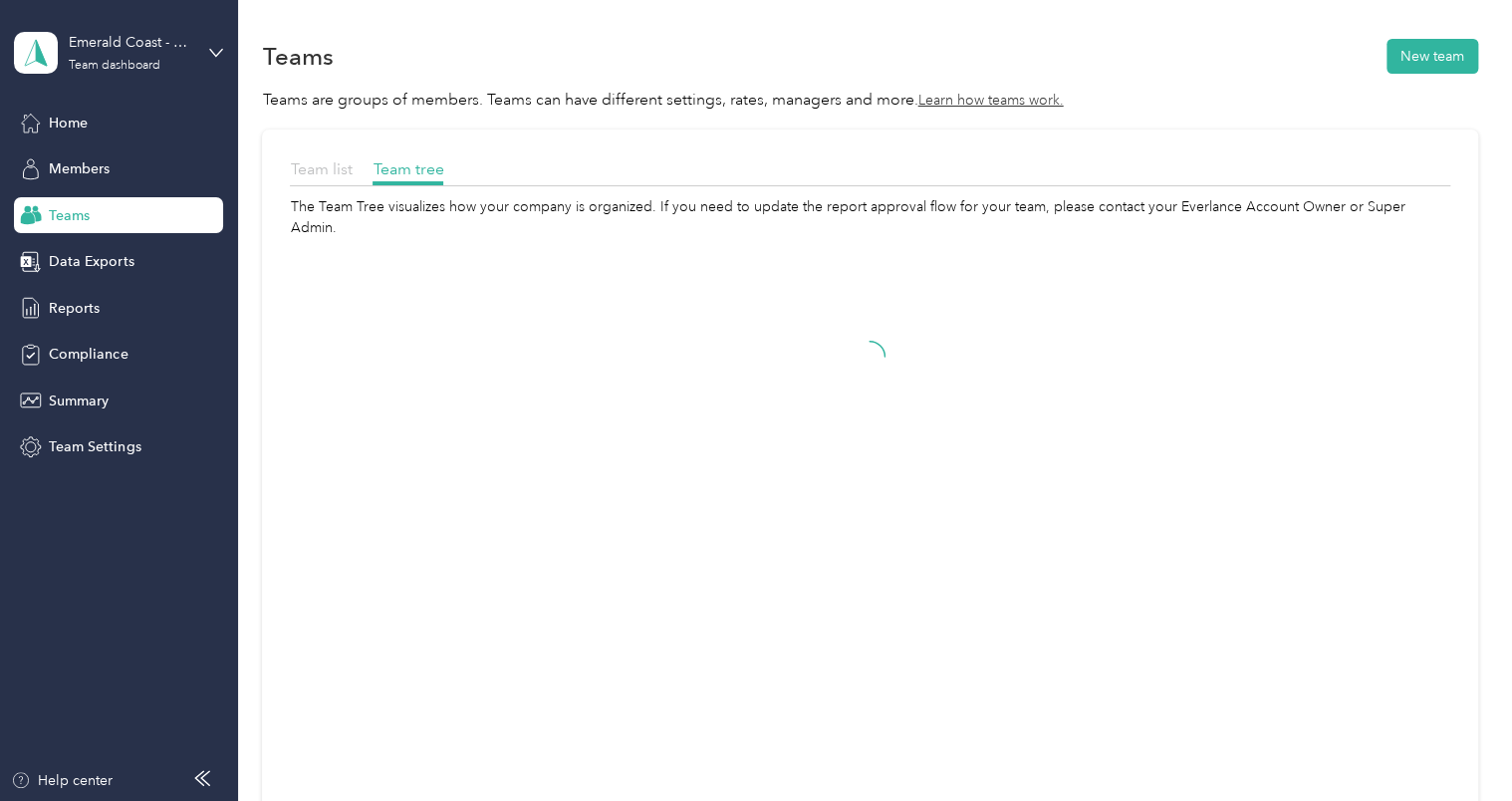 click on "Team list" at bounding box center [321, 168] 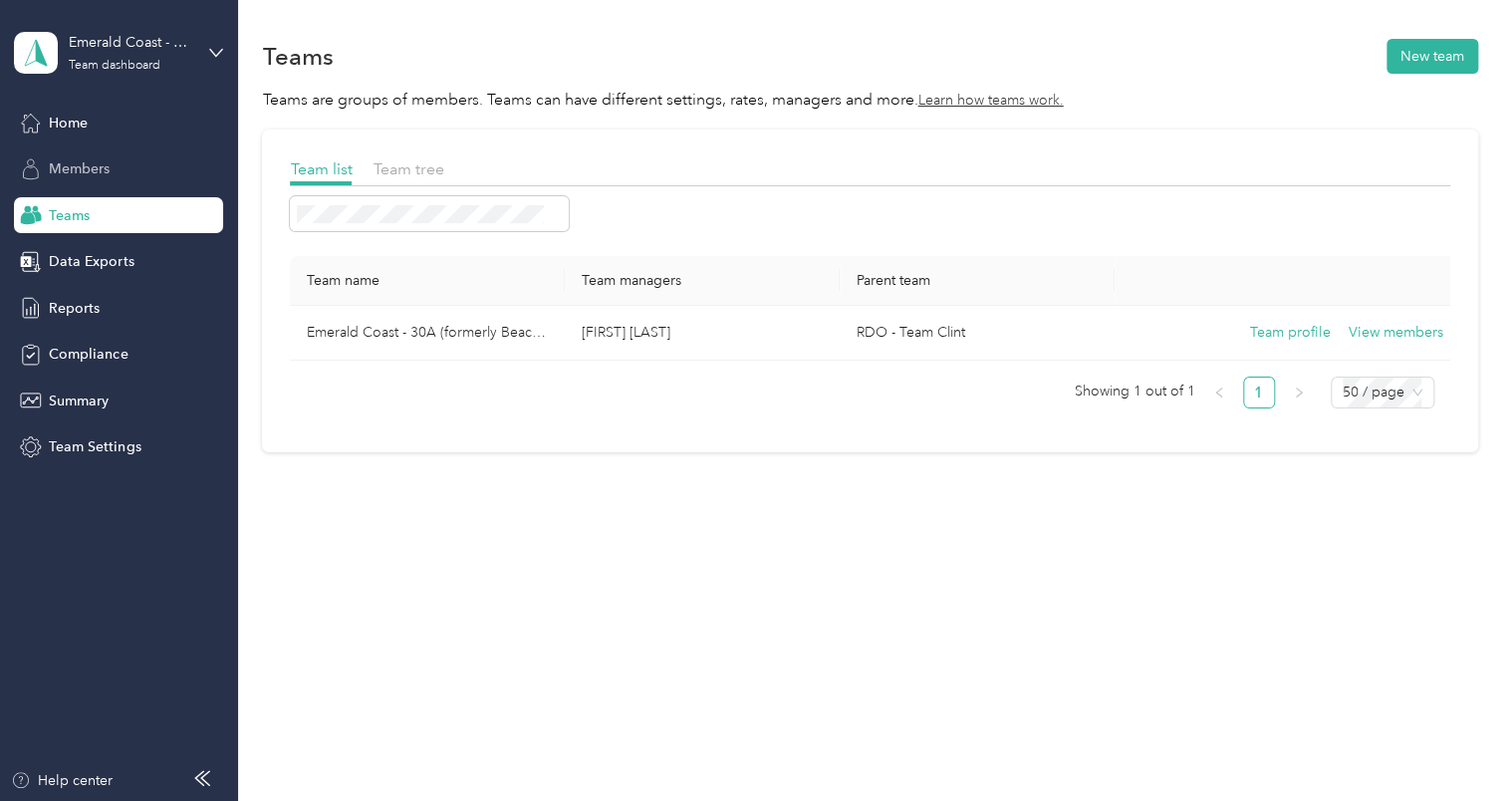 click on "Members" at bounding box center (79, 168) 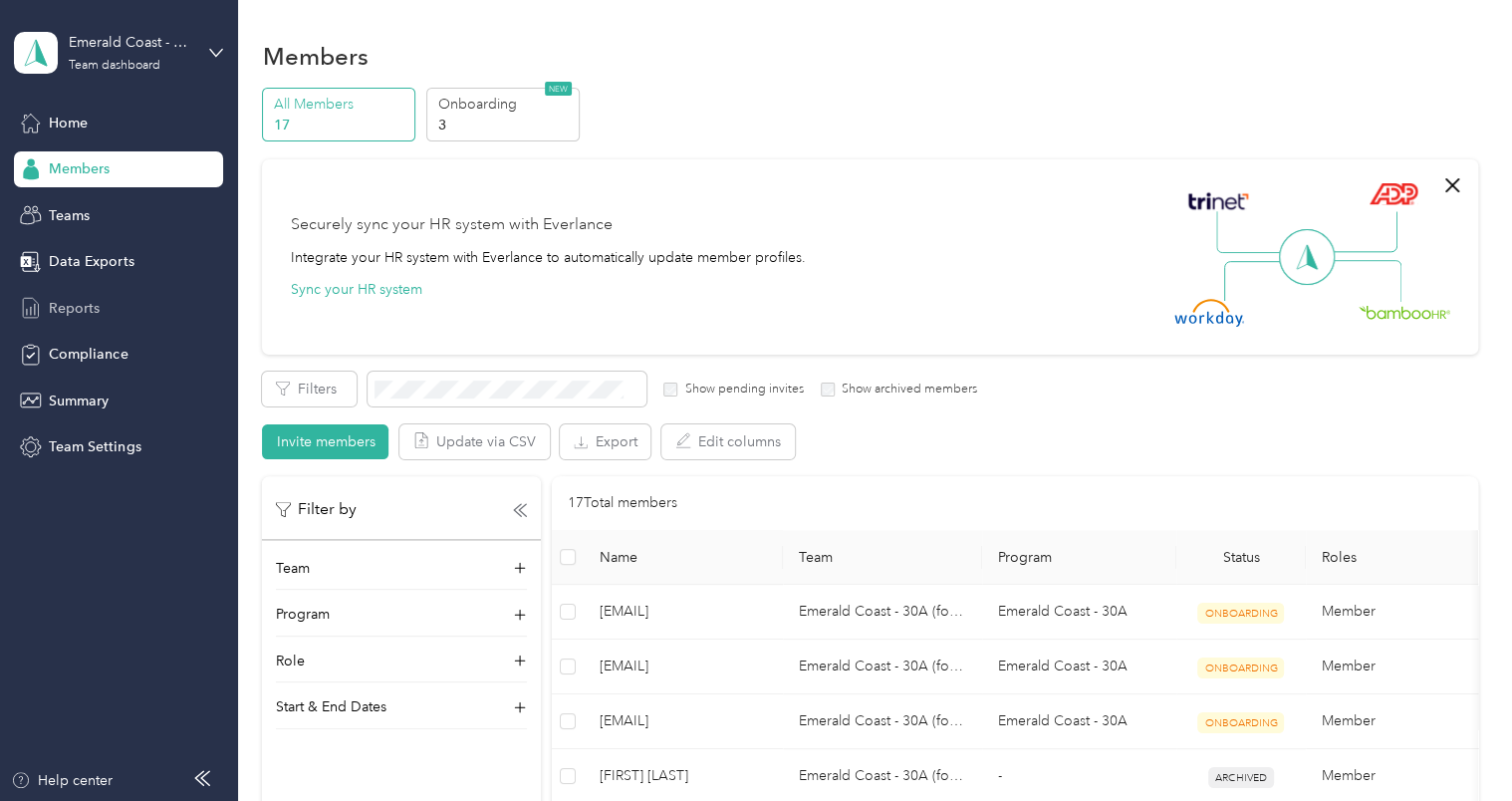 click on "Reports" at bounding box center (119, 308) 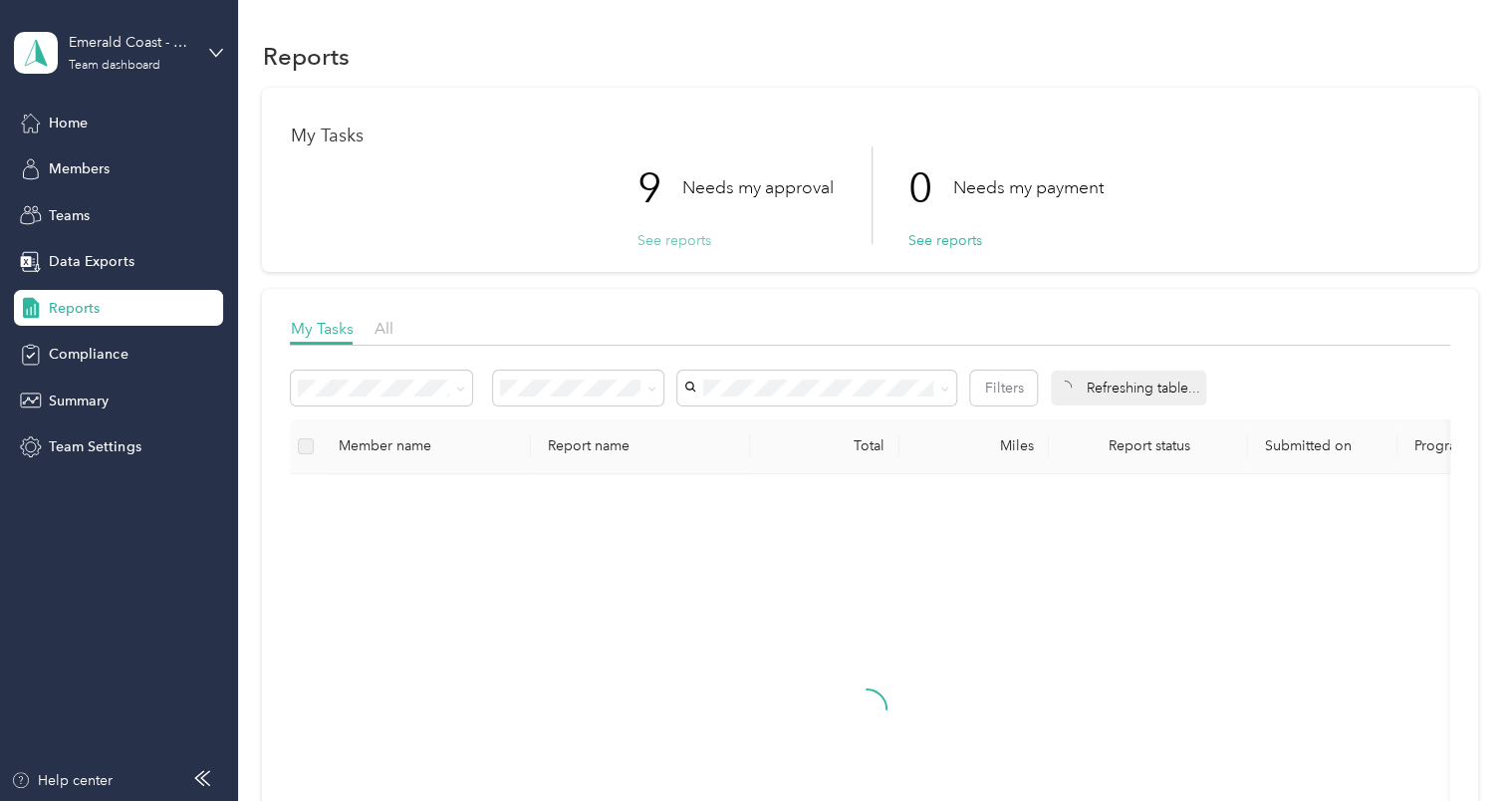 click on "See reports" at bounding box center [673, 240] 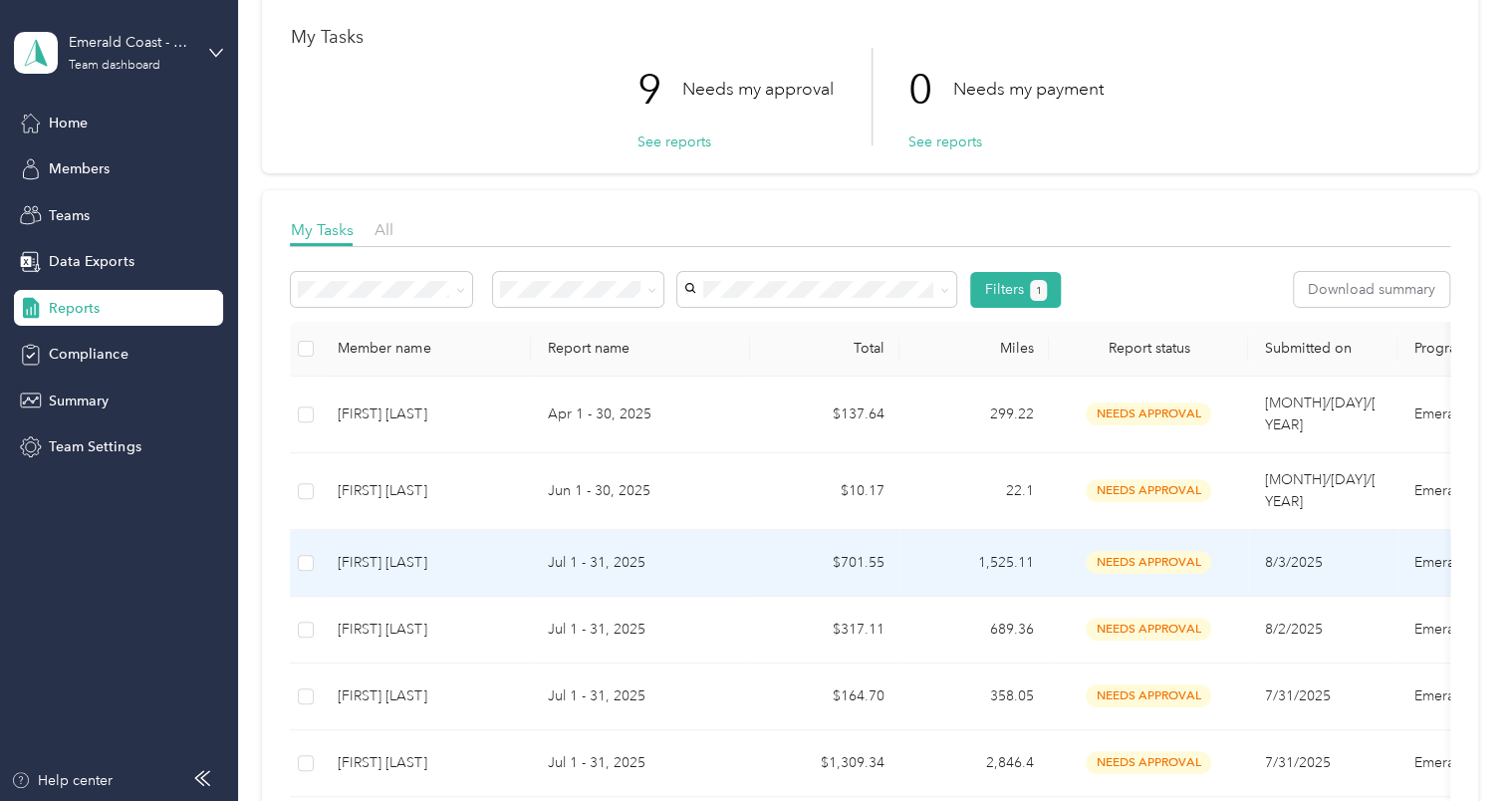 scroll, scrollTop: 100, scrollLeft: 0, axis: vertical 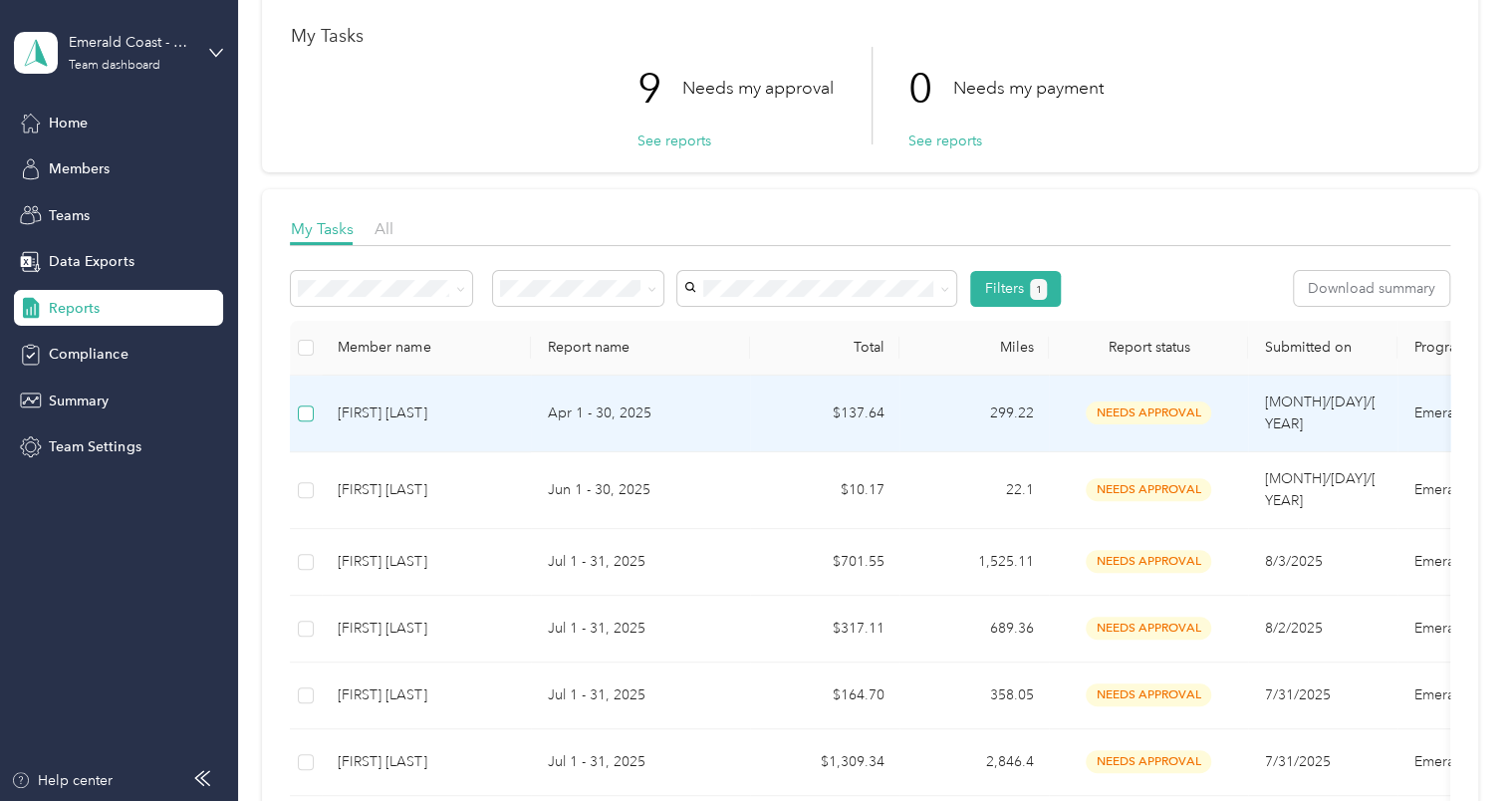 click at bounding box center [306, 413] 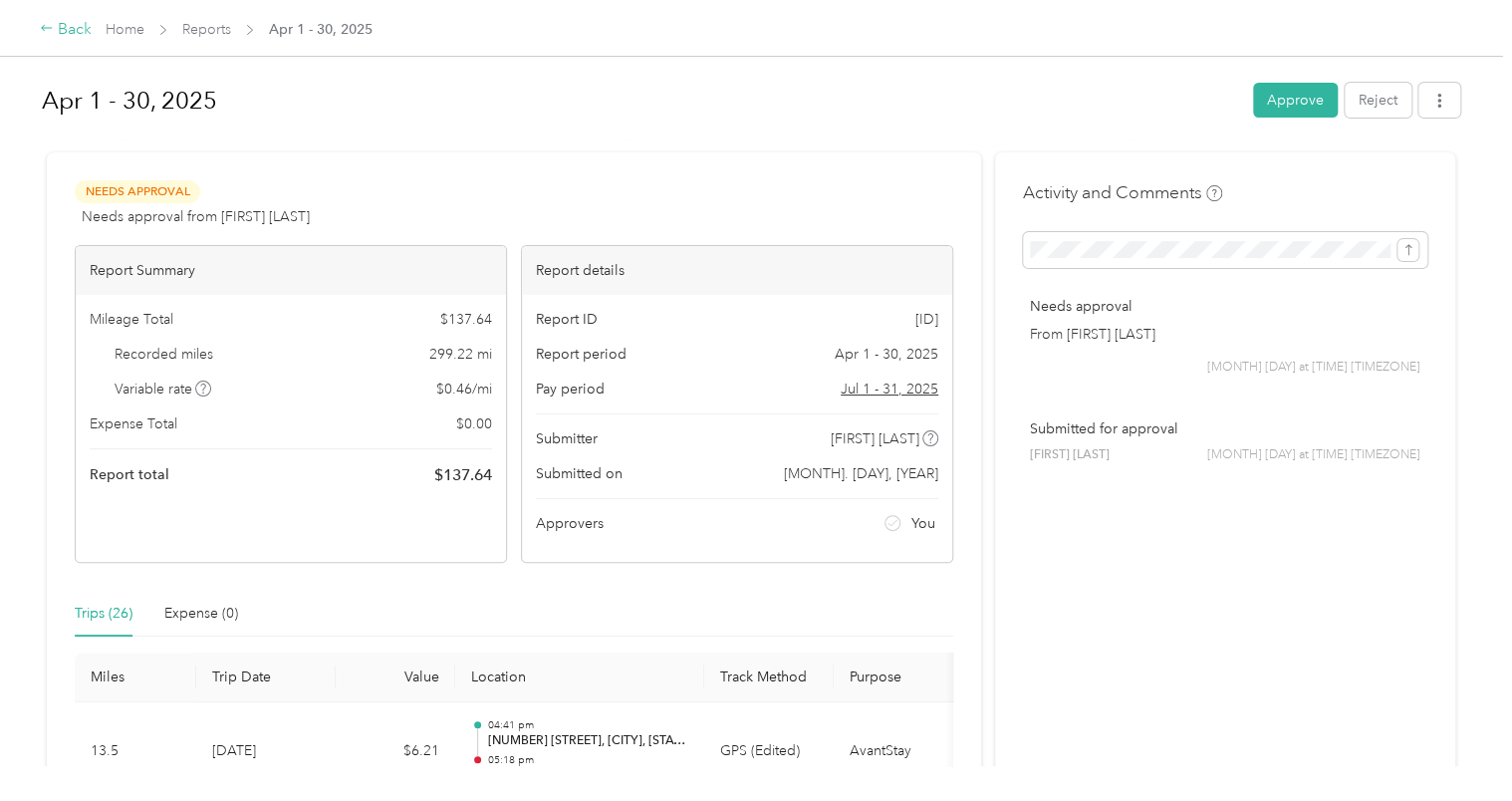 click on "Back" at bounding box center (66, 30) 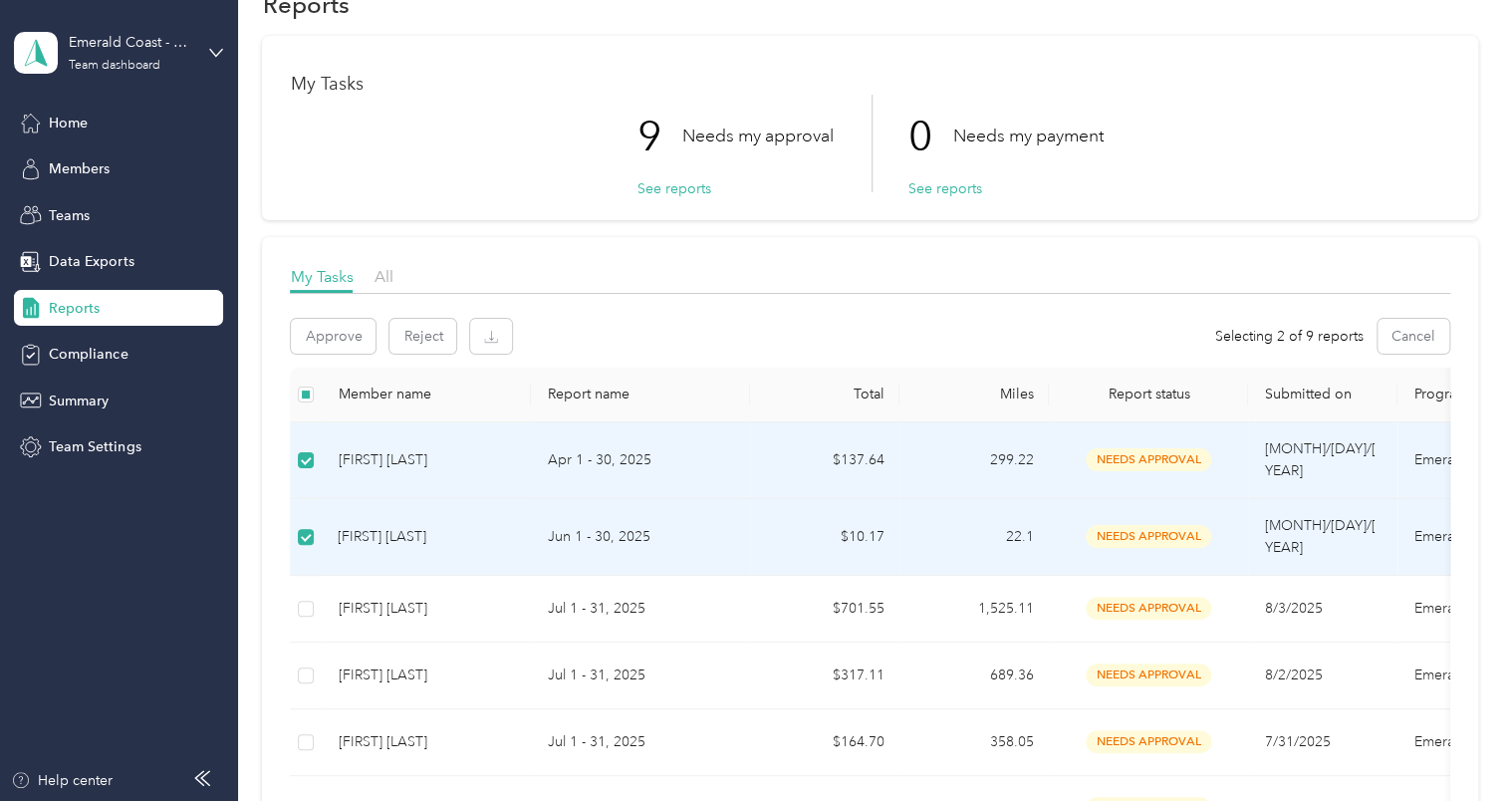 scroll, scrollTop: 100, scrollLeft: 0, axis: vertical 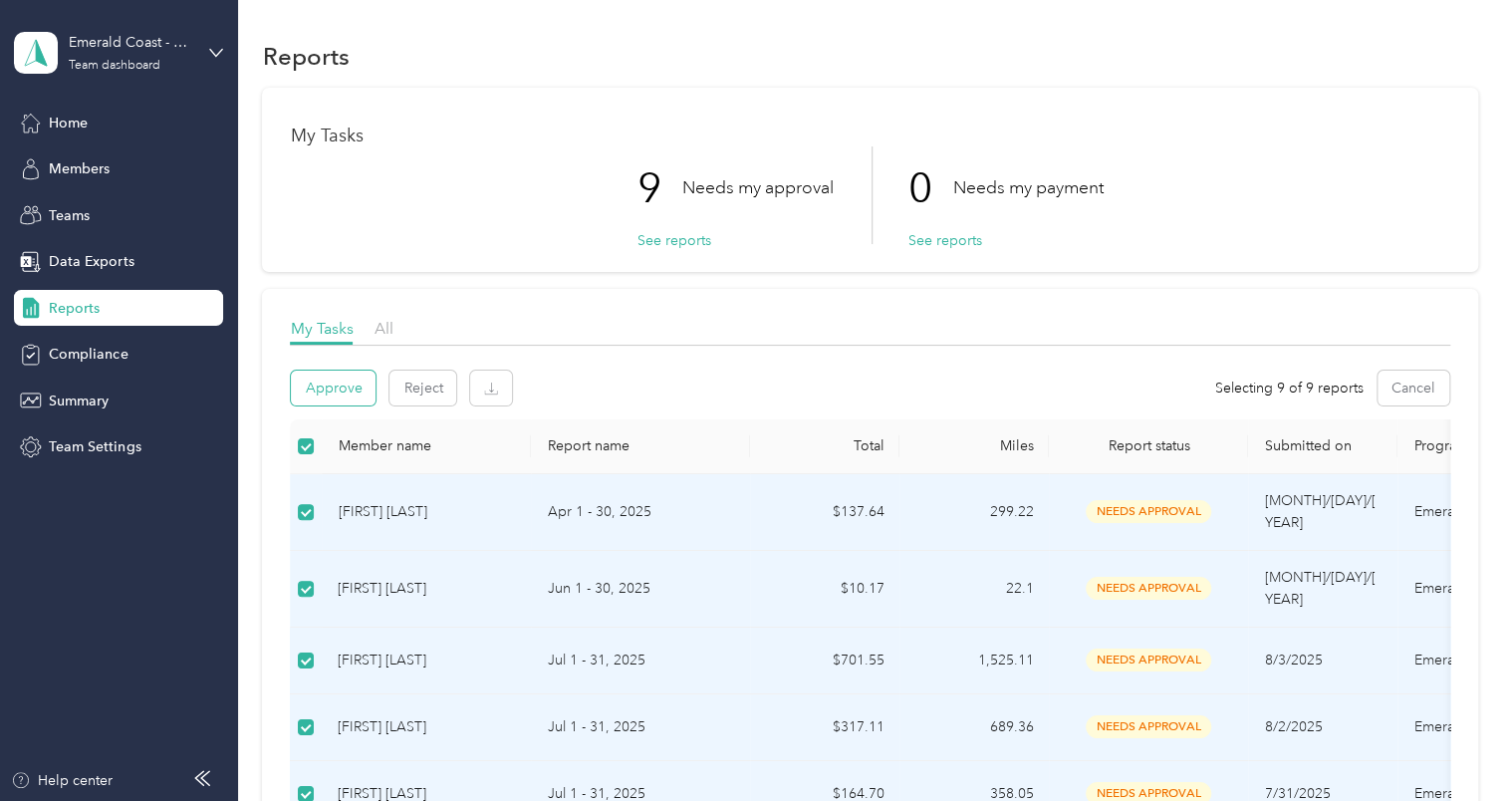click on "Approve" at bounding box center [333, 388] 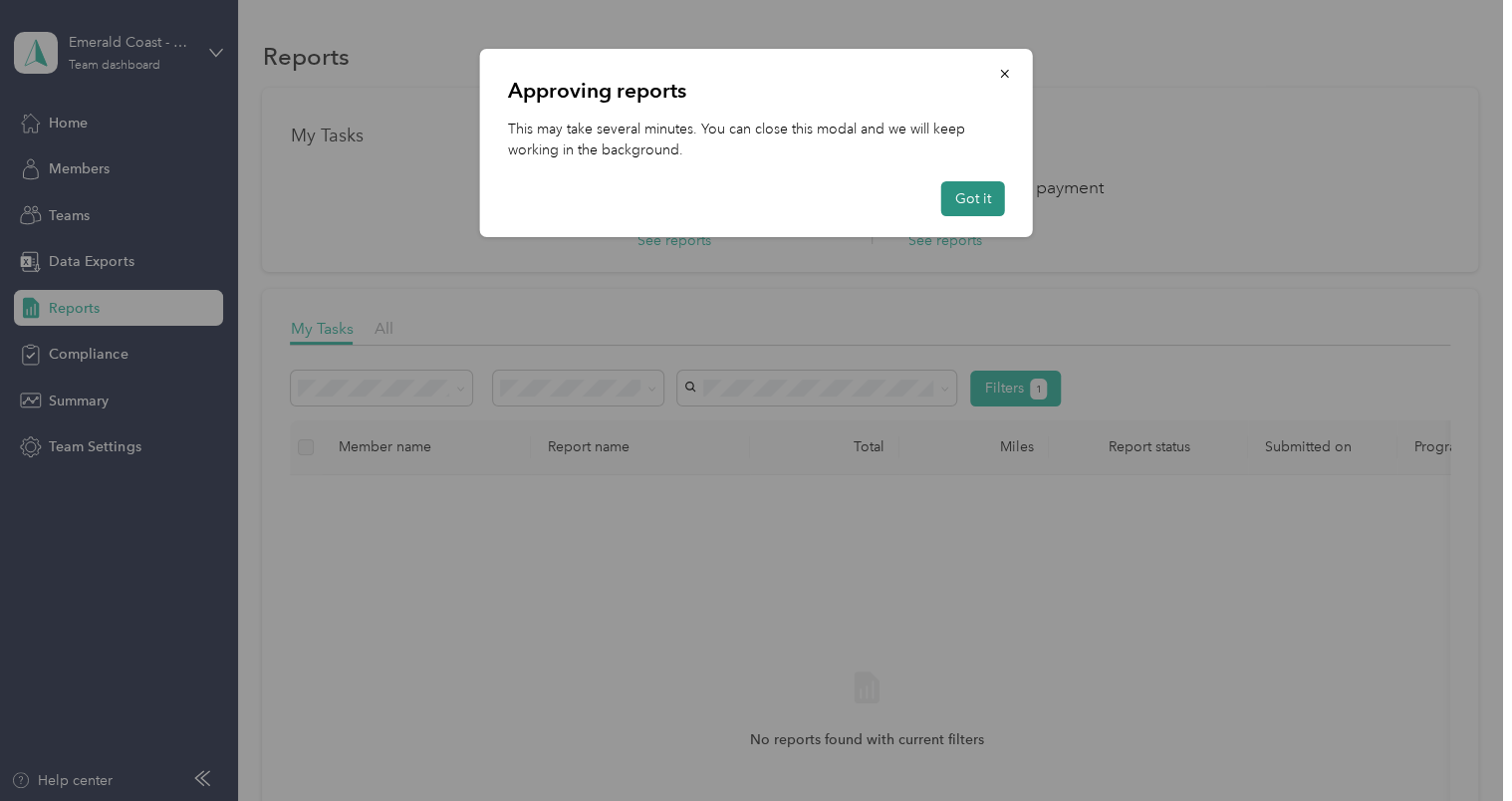 click on "Got it" at bounding box center (973, 198) 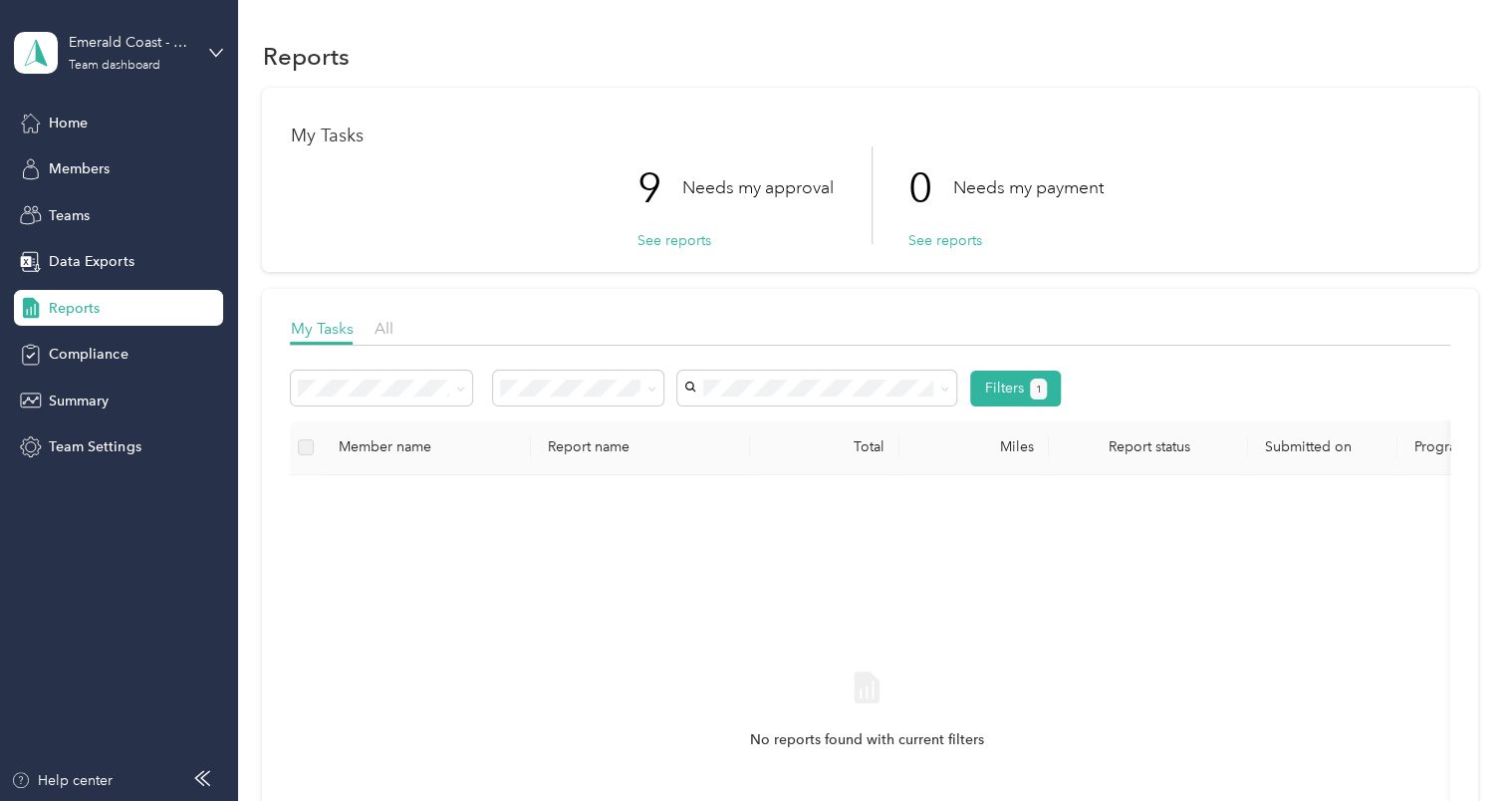 click on "Emerald Coast - 30A (formerly Beach Girls) Team dashboard Home Members Teams Data Exports Reports Compliance Summary Team Settings" at bounding box center [119, 232] 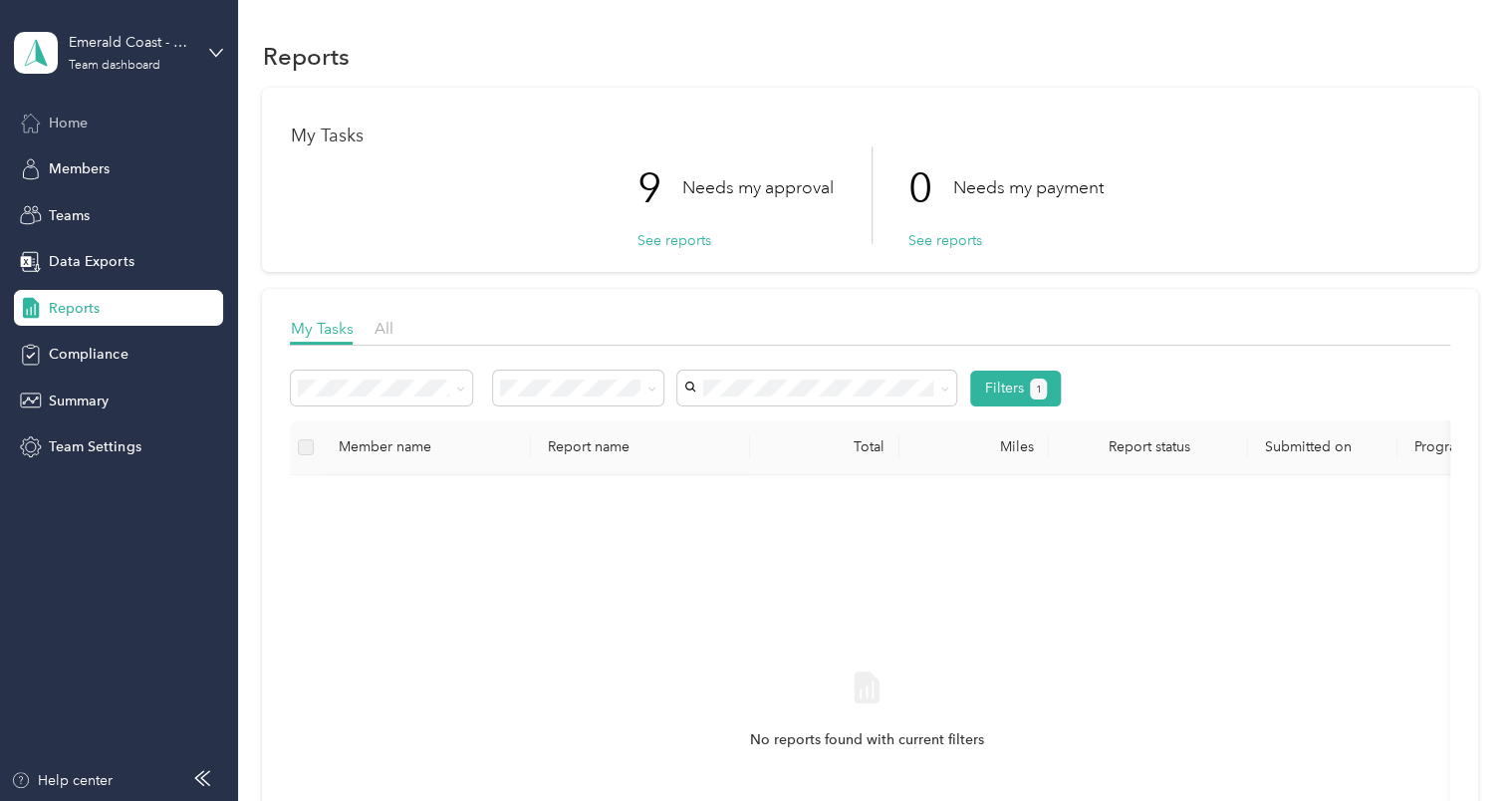 click on "Home" at bounding box center [119, 123] 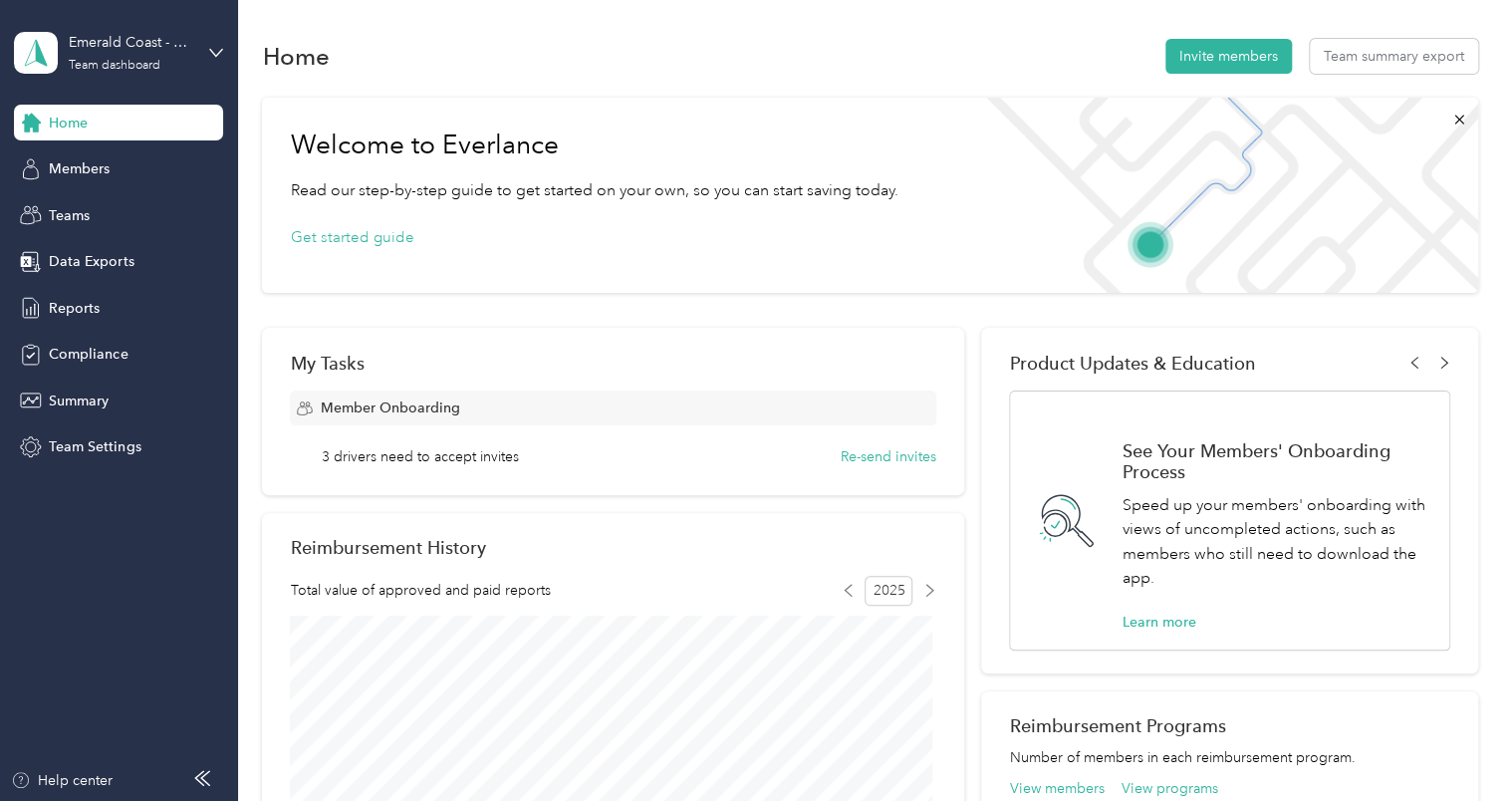 click on "3 drivers need to accept invites" at bounding box center [420, 456] 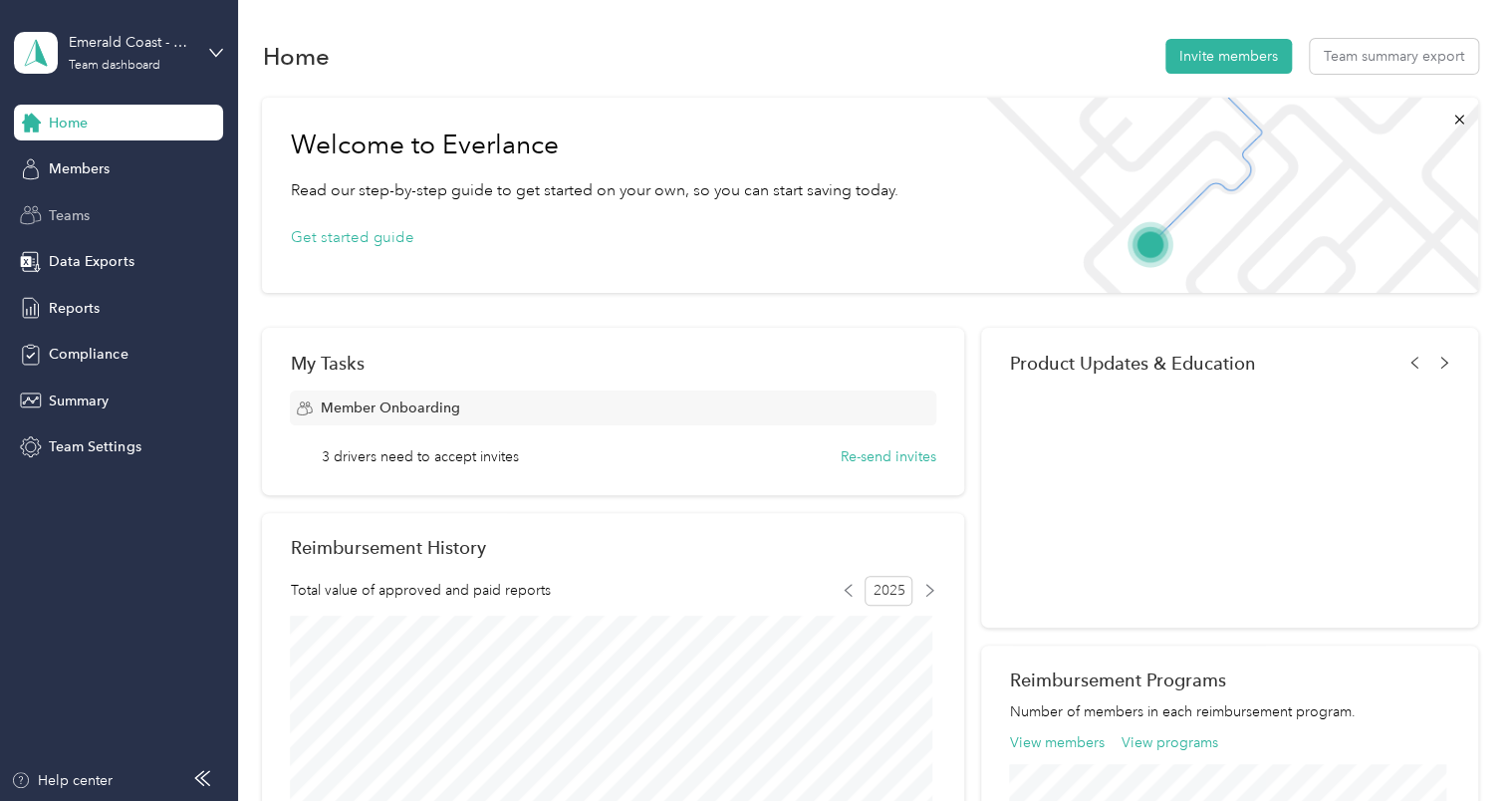 click on "Teams" at bounding box center [69, 215] 